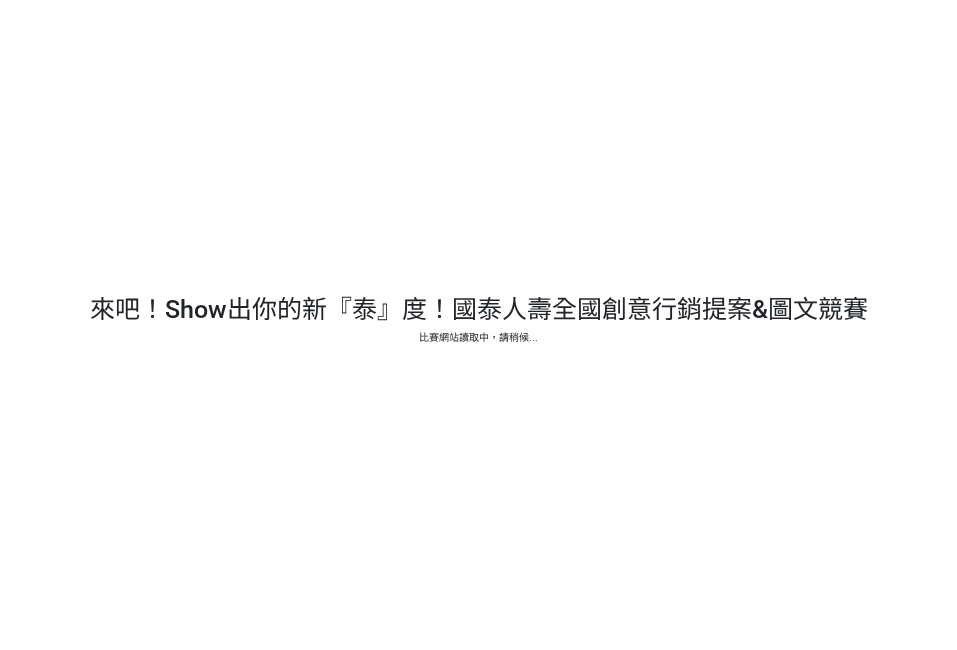 scroll, scrollTop: 0, scrollLeft: 0, axis: both 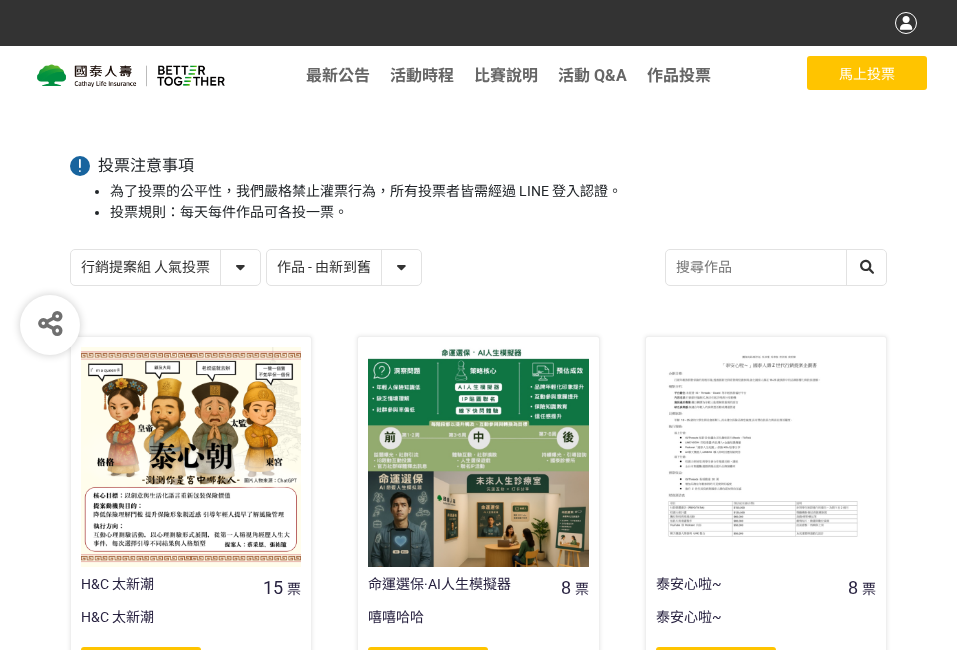 click on "作品 - 由新到舊 作品 - 由舊到新 票數 - 由多到少 票數 - 由少到多" at bounding box center [344, 267] 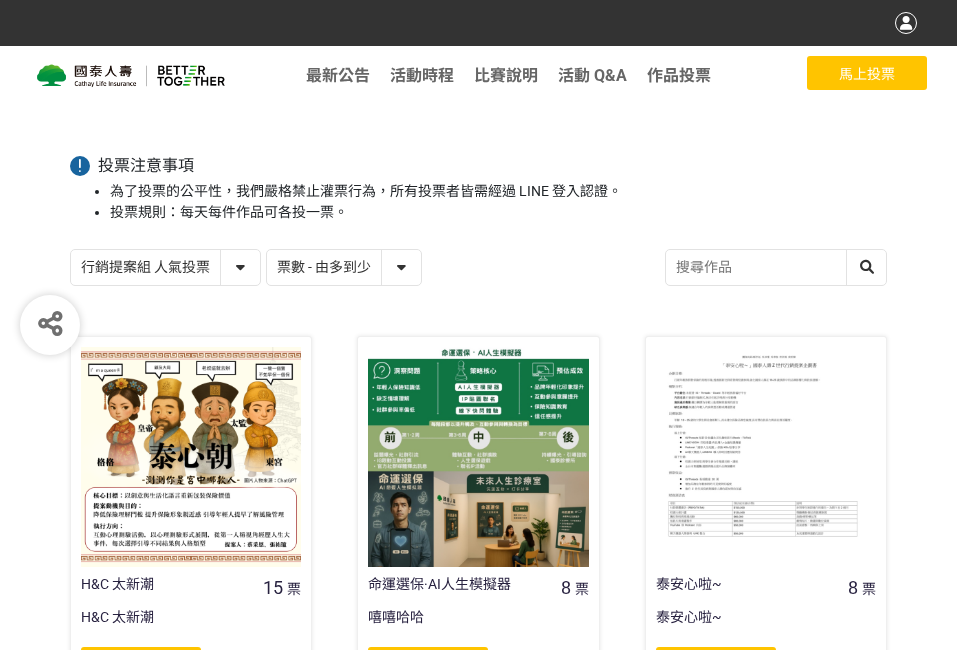 click on "作品 - 由新到舊 作品 - 由舊到新 票數 - 由多到少 票數 - 由少到多" at bounding box center (344, 267) 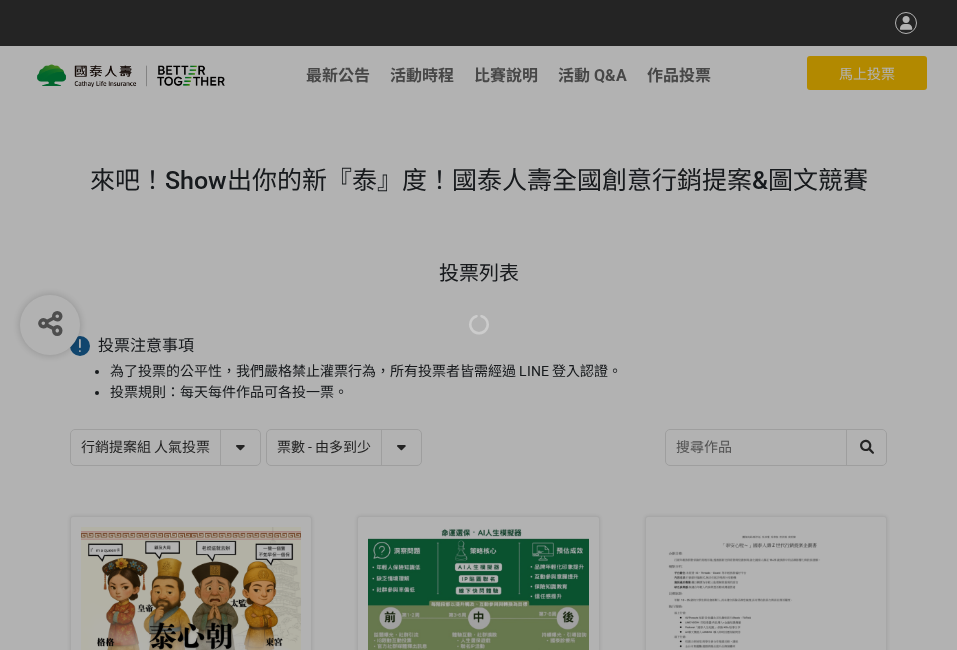 scroll, scrollTop: 0, scrollLeft: 0, axis: both 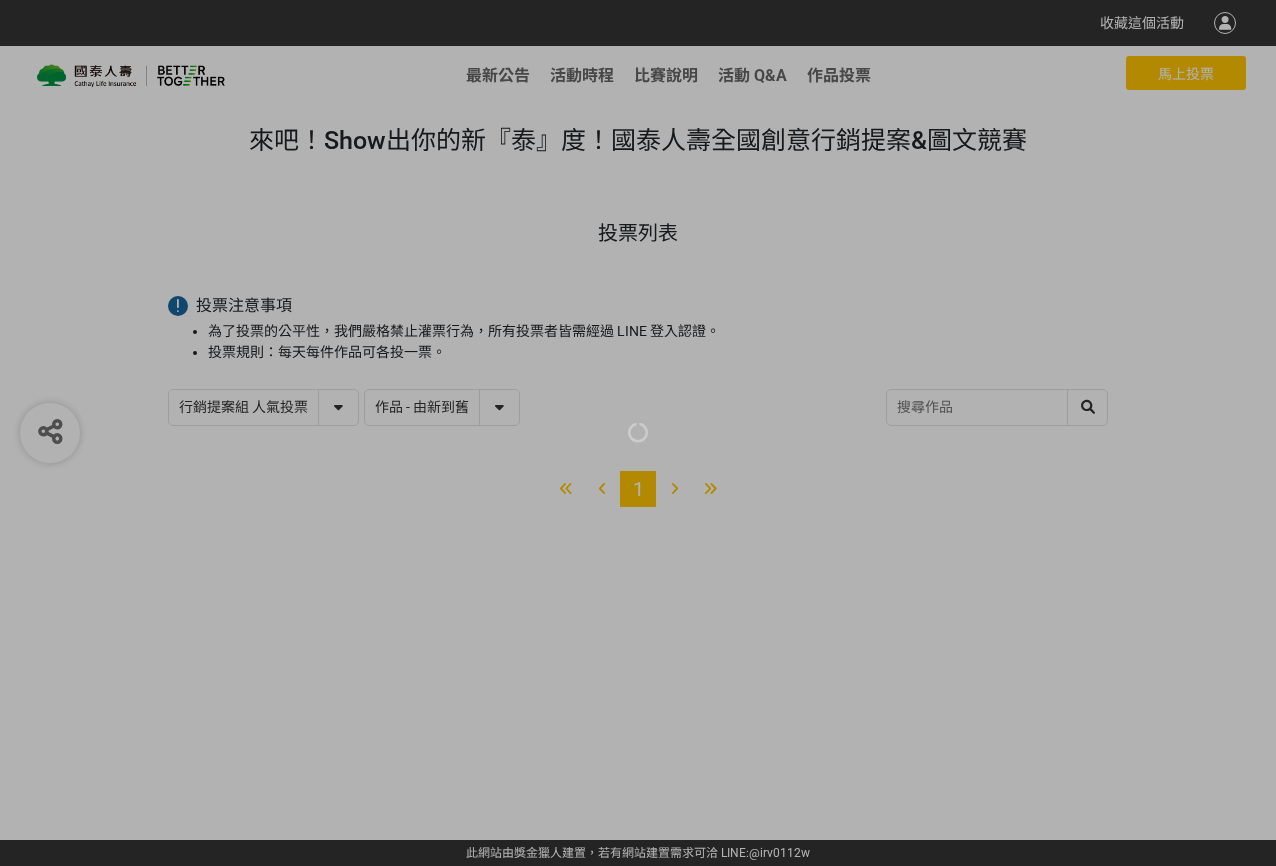 select on "13115" 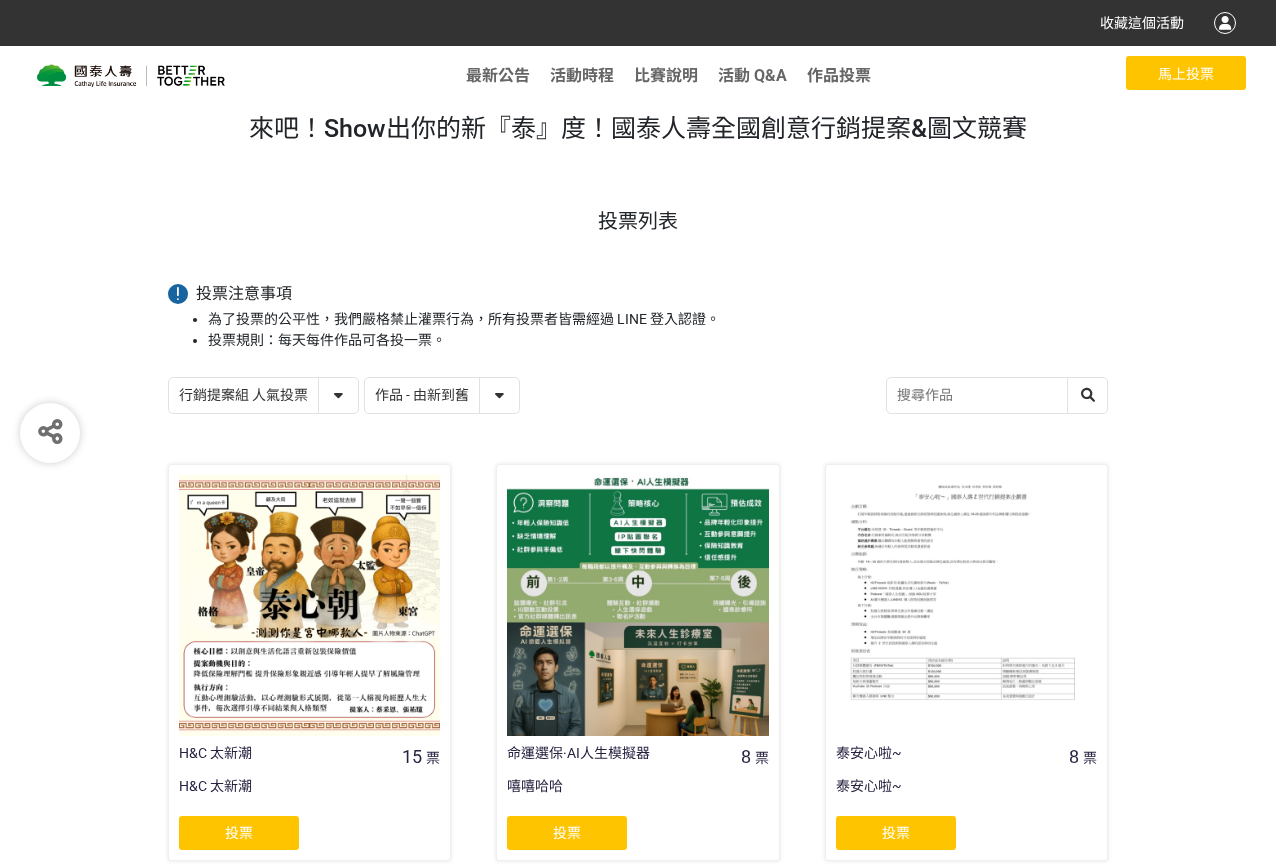 scroll, scrollTop: 0, scrollLeft: 0, axis: both 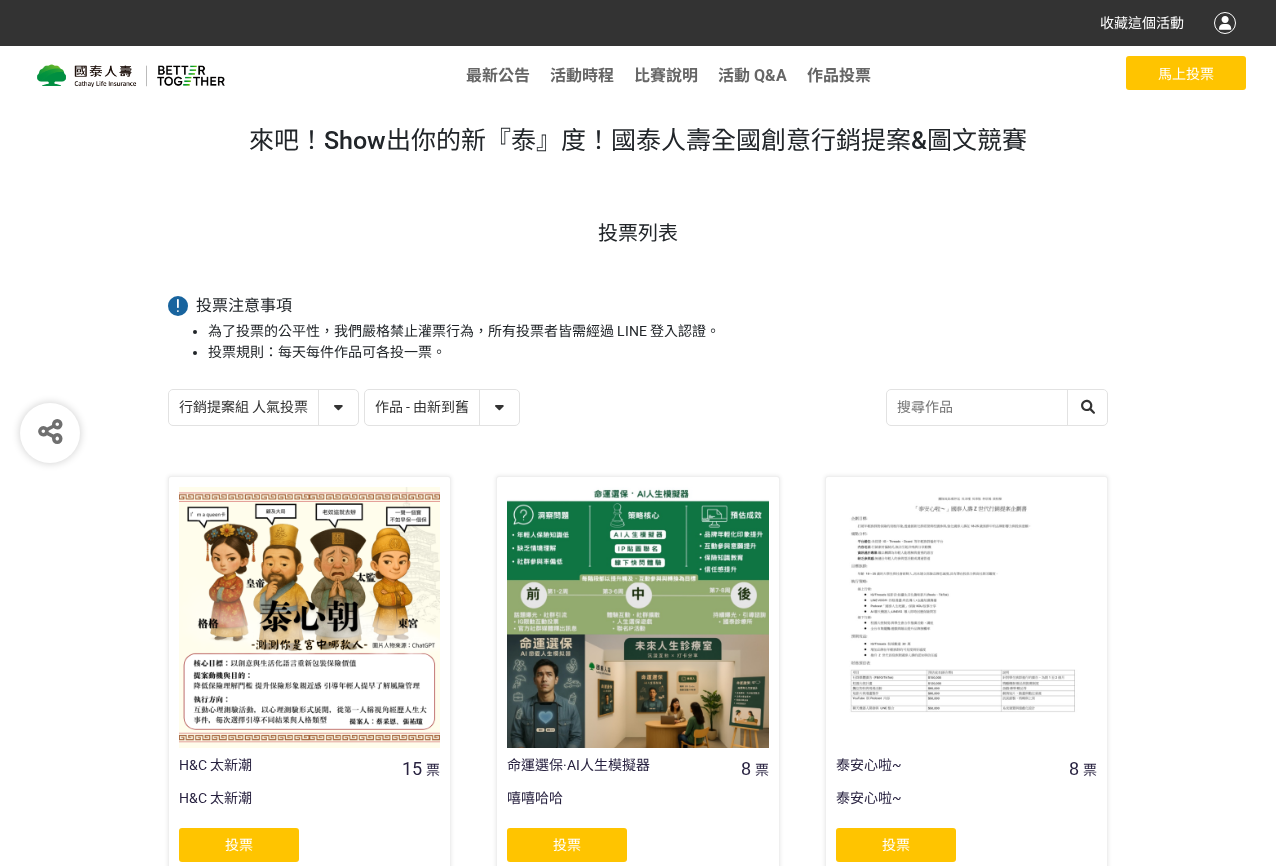 click on "創意圖文組 人氣投票 行銷提案組 人氣投票" at bounding box center (263, 407) 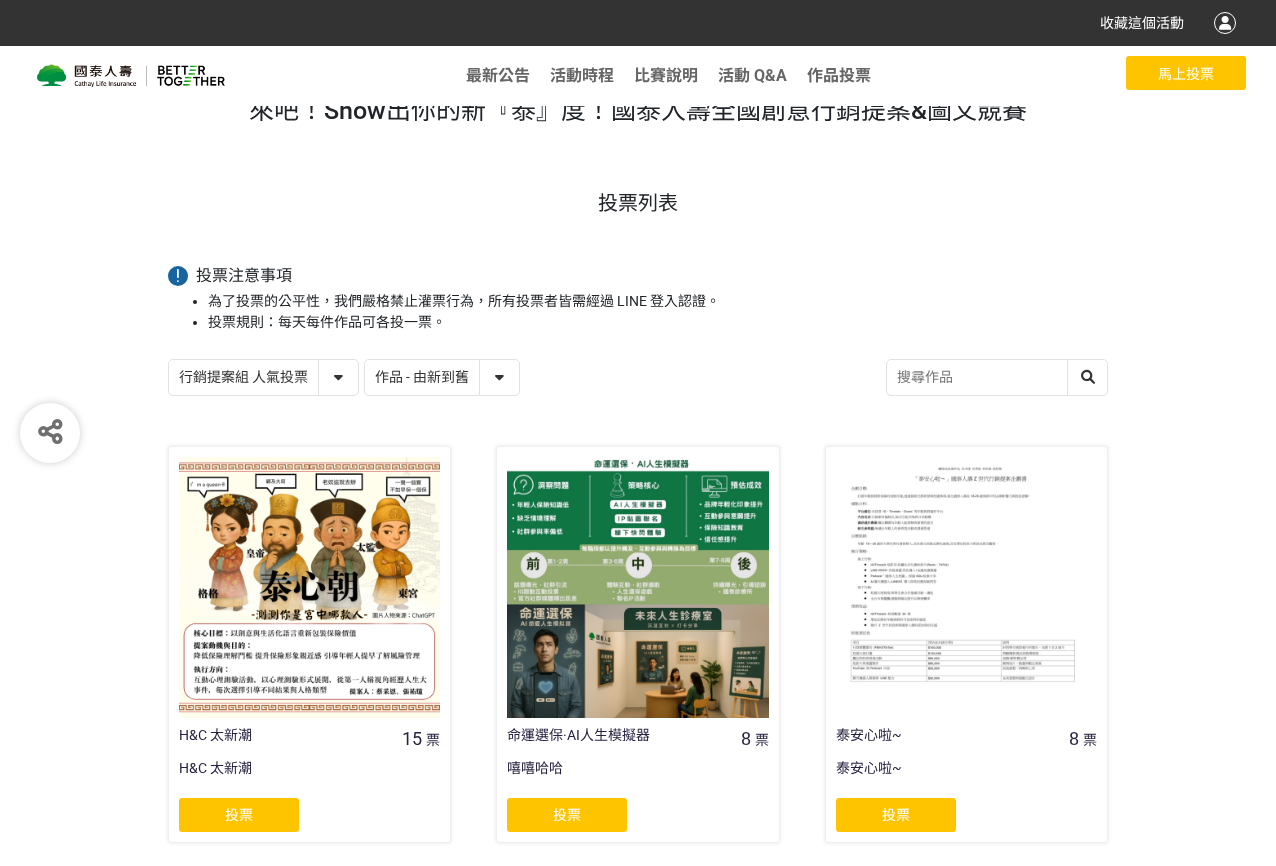 scroll, scrollTop: 0, scrollLeft: 0, axis: both 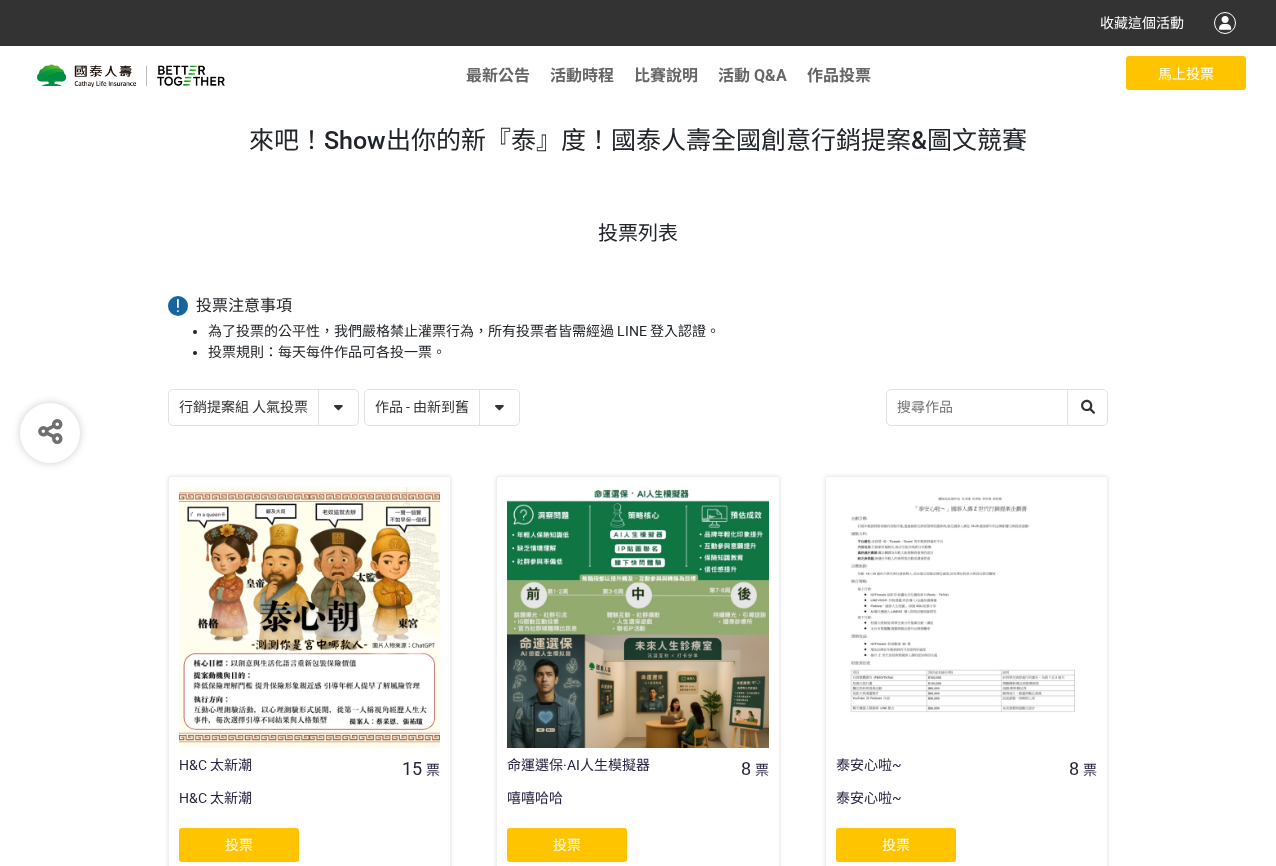 click on "作品 - 由新到舊 作品 - 由舊到新 票數 - 由多到少 票數 - 由少到多" at bounding box center [442, 407] 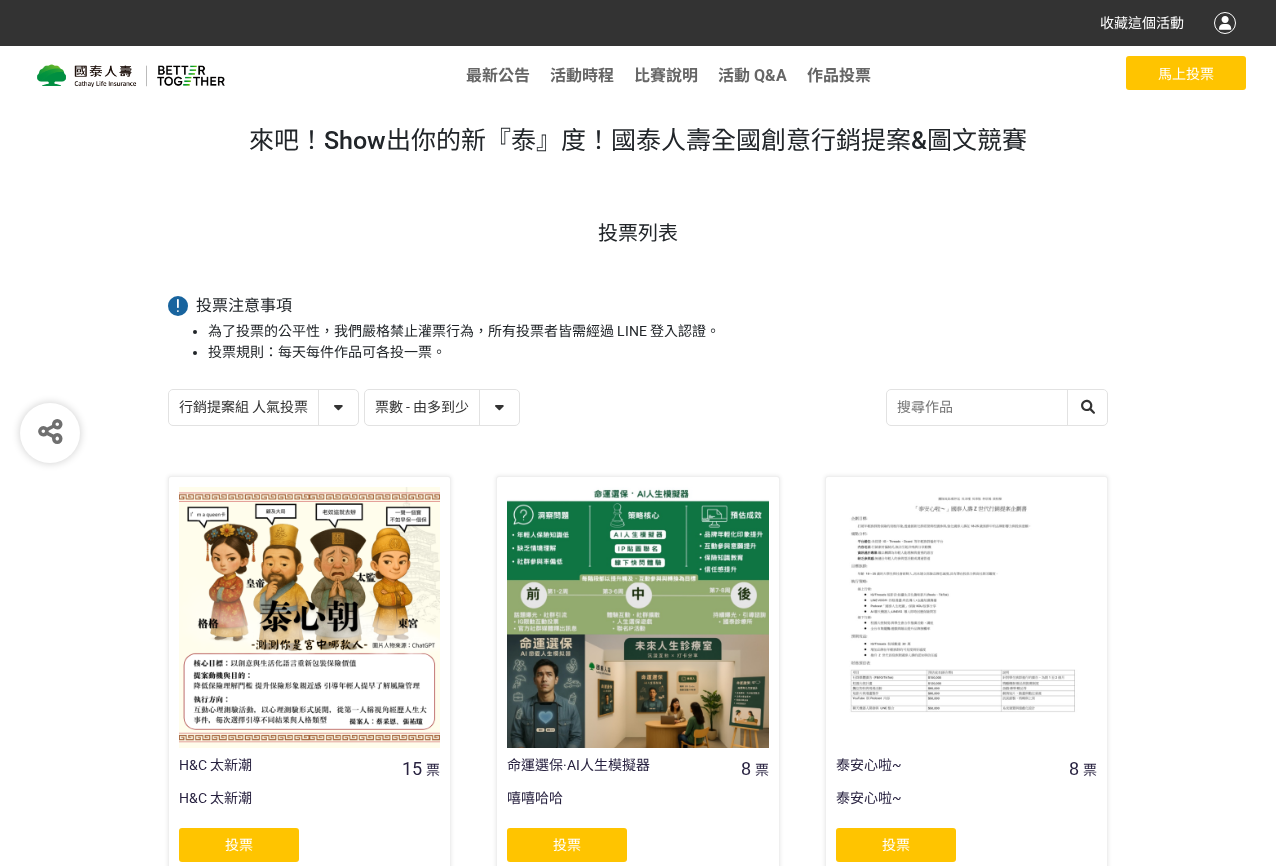 click on "作品 - 由新到舊 作品 - 由舊到新 票數 - 由多到少 票數 - 由少到多" at bounding box center [442, 407] 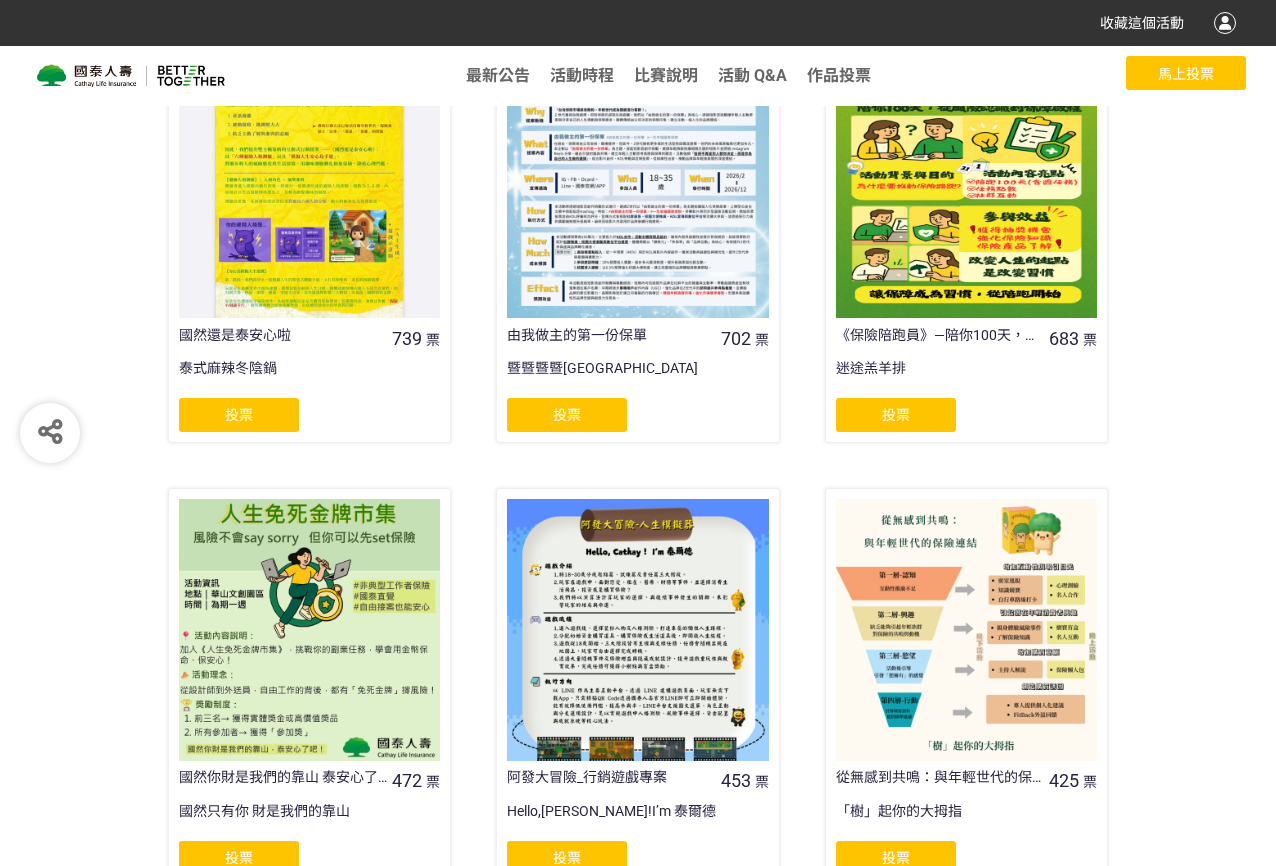 scroll, scrollTop: 666, scrollLeft: 0, axis: vertical 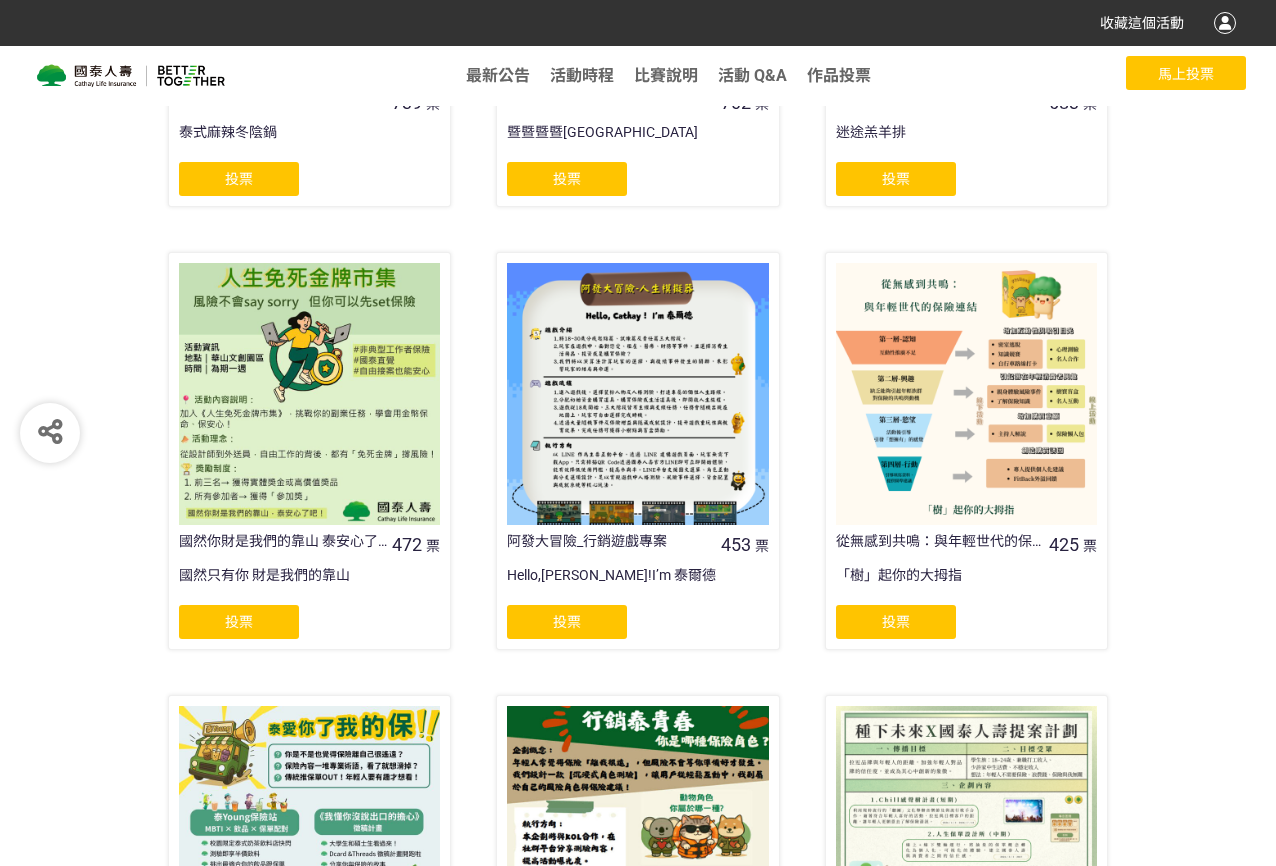click on "投票" 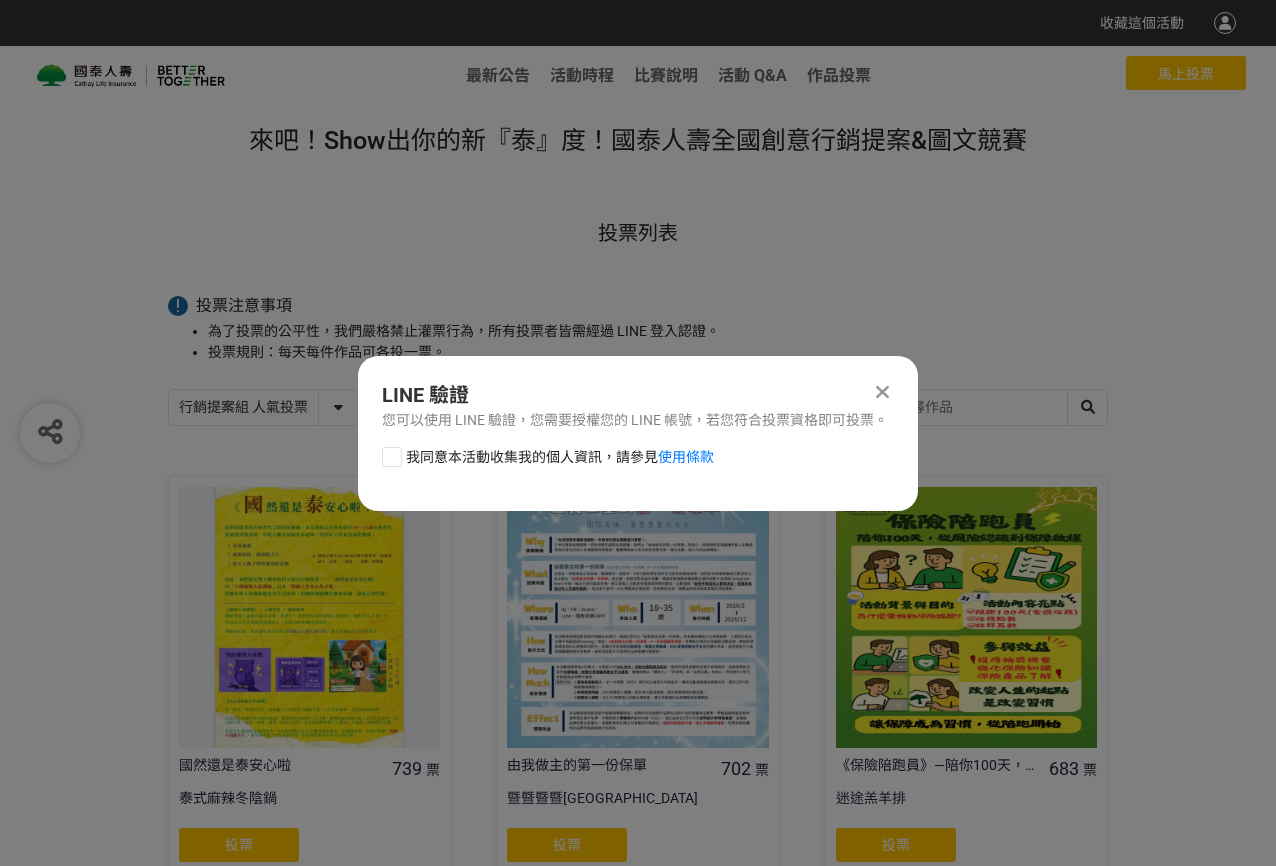 scroll, scrollTop: 0, scrollLeft: 0, axis: both 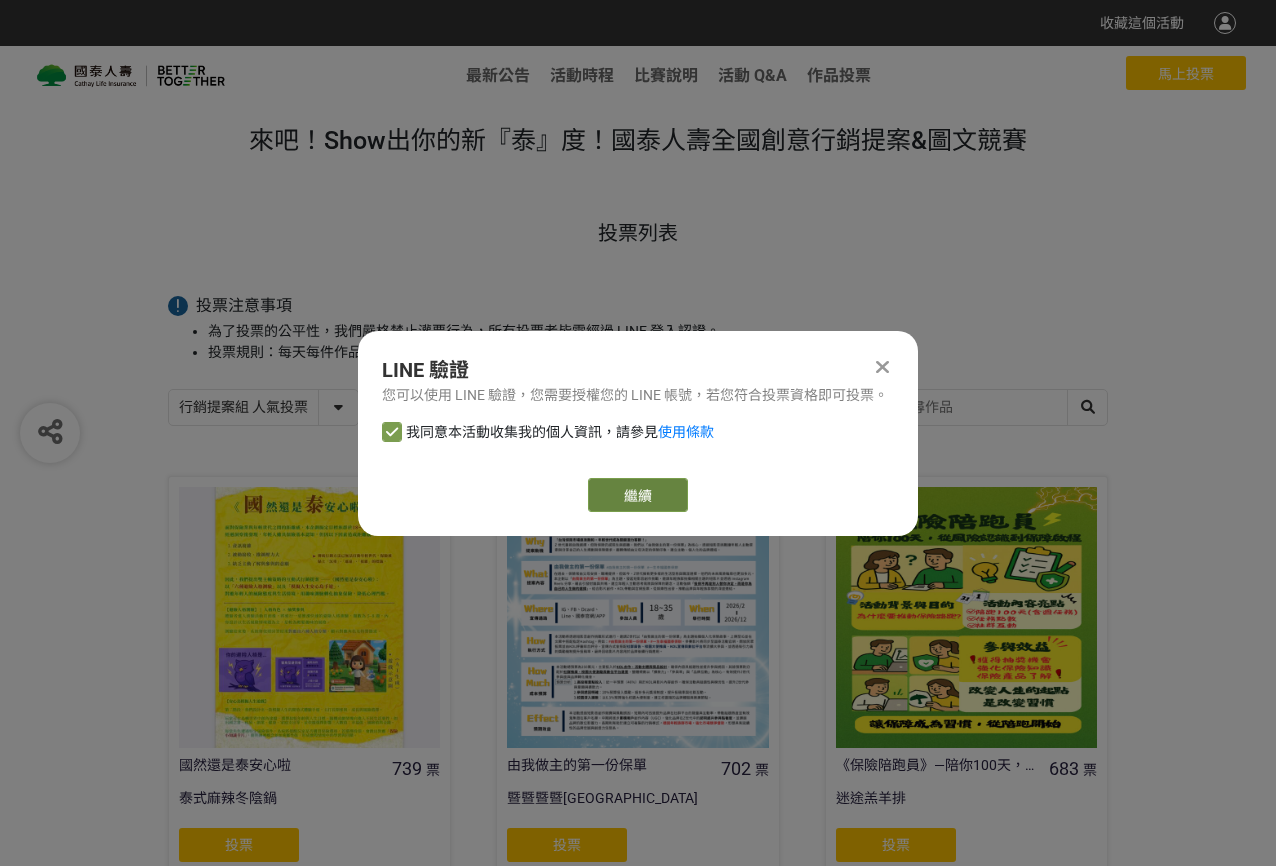 click on "繼續" at bounding box center [638, 495] 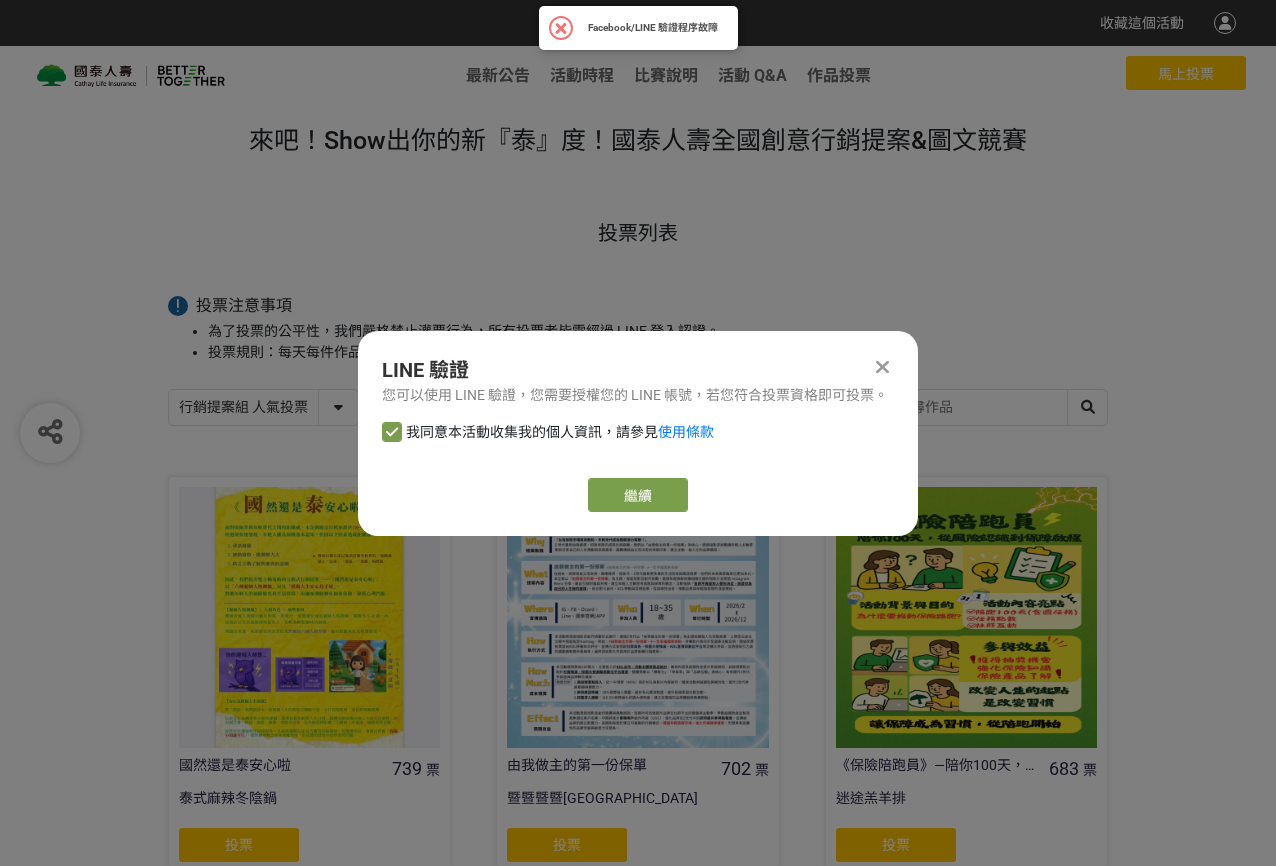 click at bounding box center (882, 367) 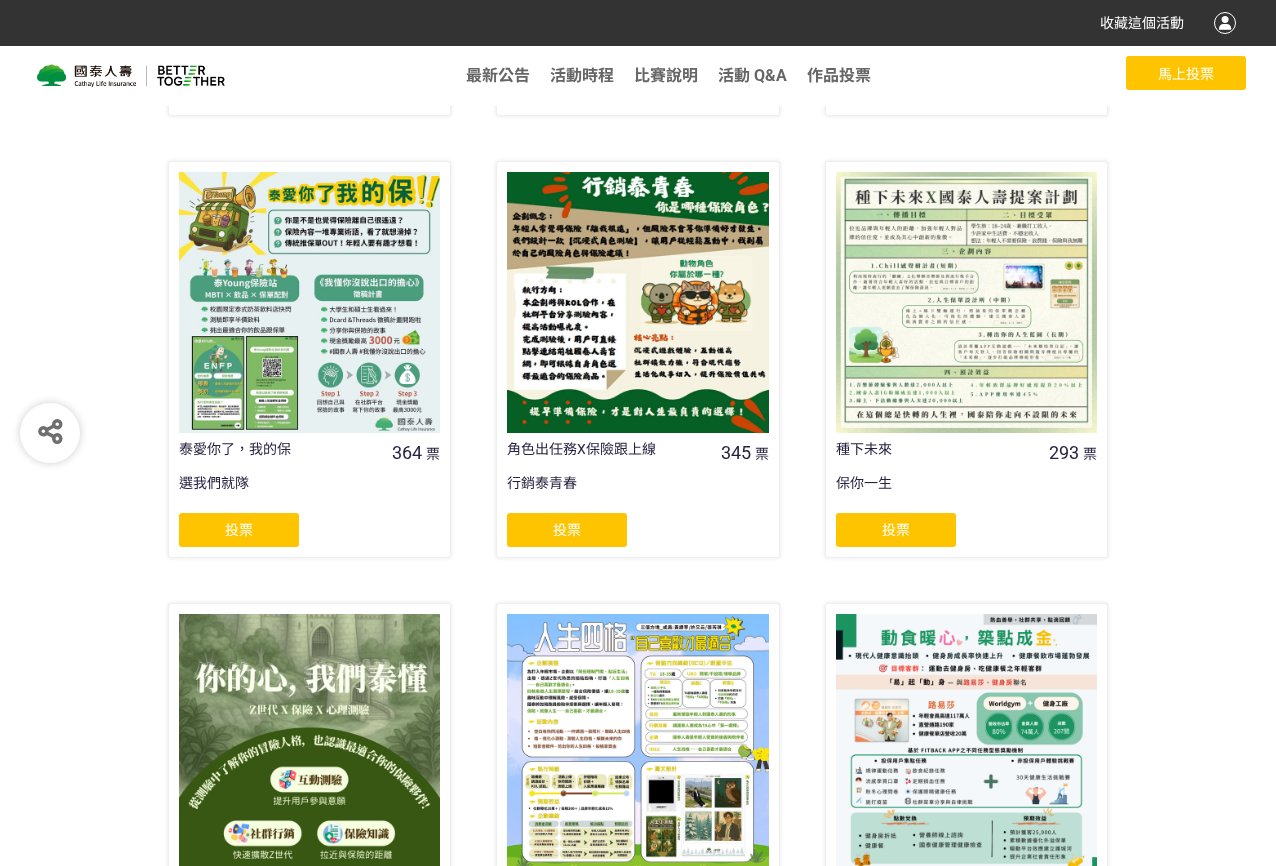 scroll, scrollTop: 1476, scrollLeft: 0, axis: vertical 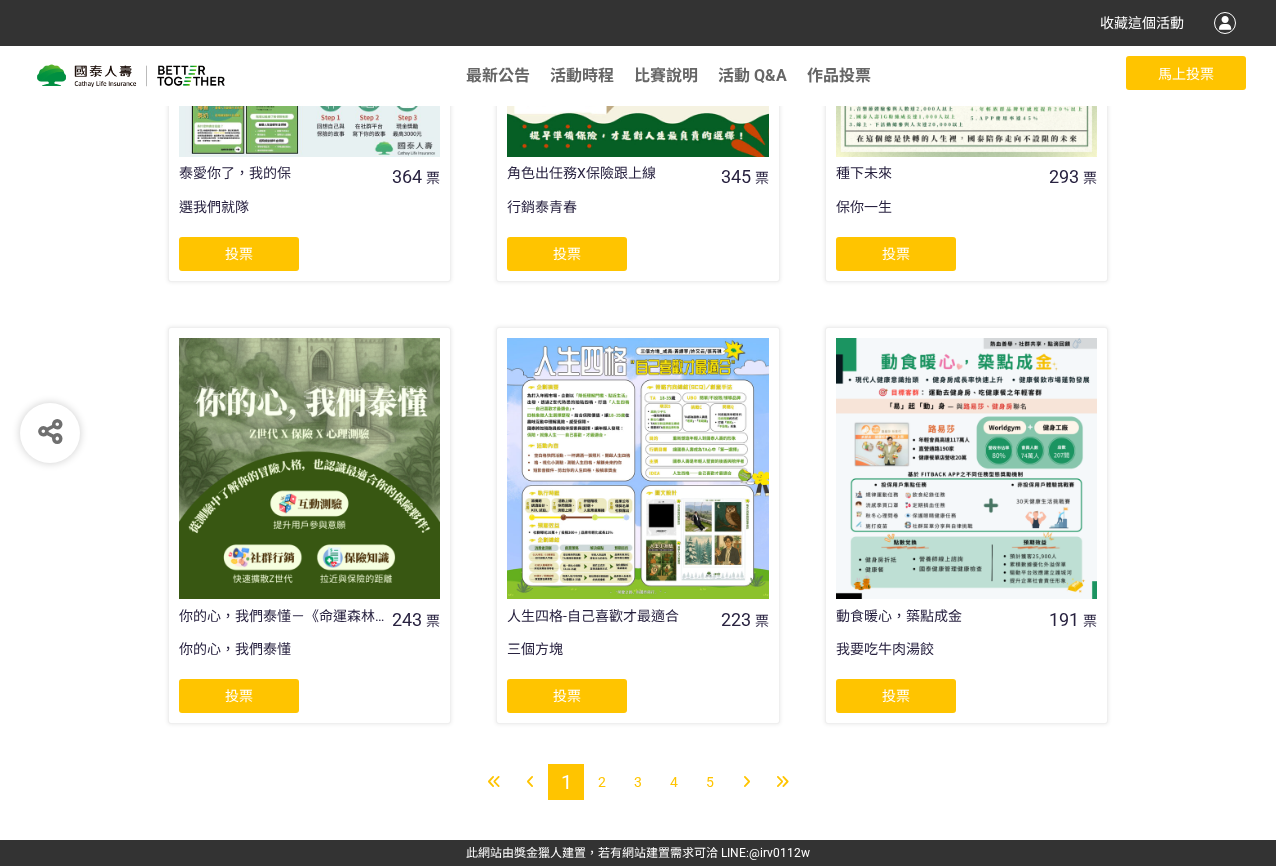 click at bounding box center [746, 782] 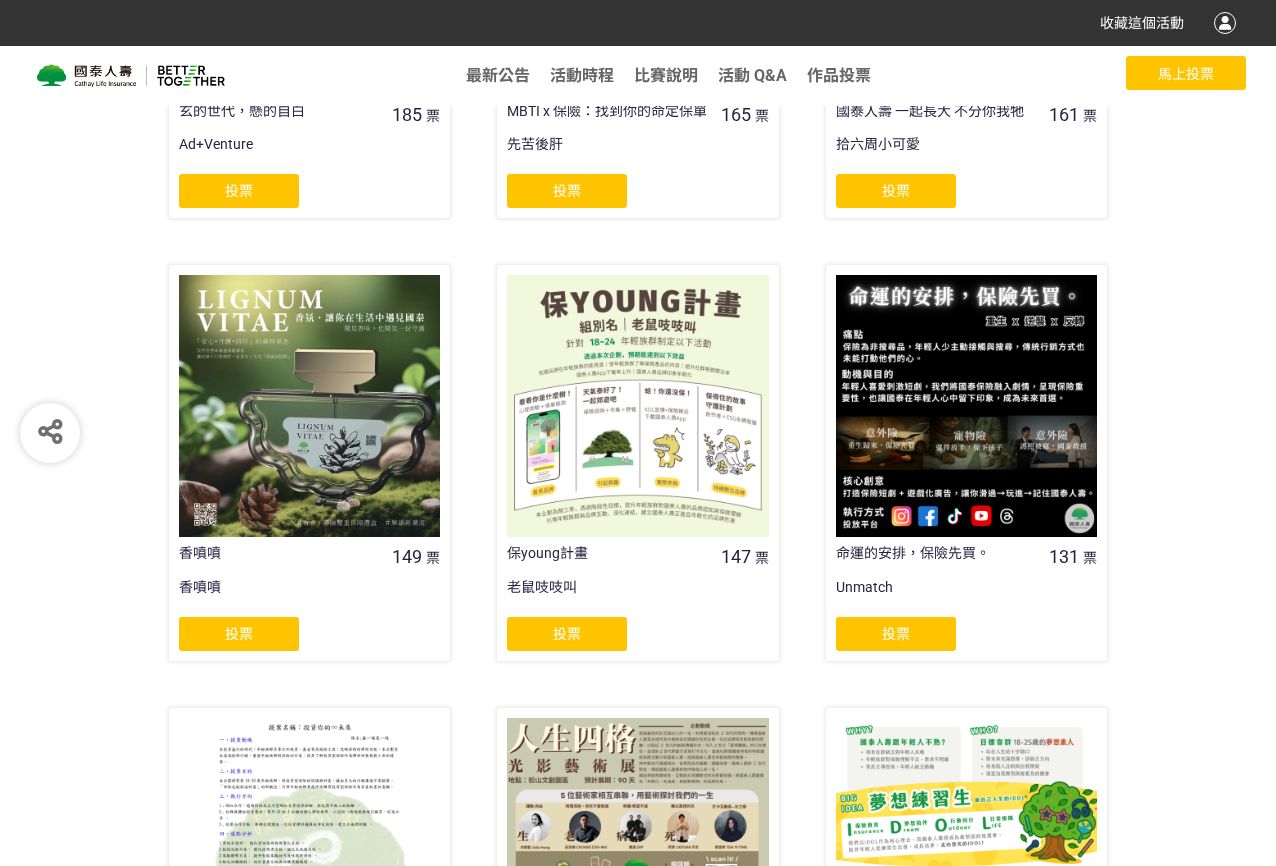 scroll, scrollTop: 800, scrollLeft: 0, axis: vertical 